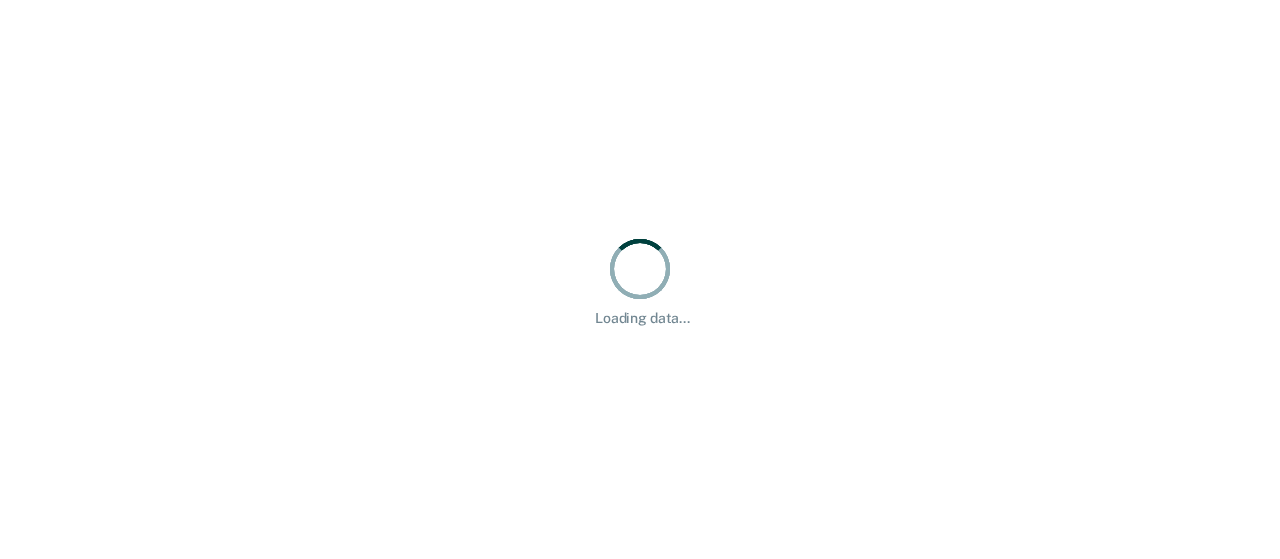 scroll, scrollTop: 0, scrollLeft: 0, axis: both 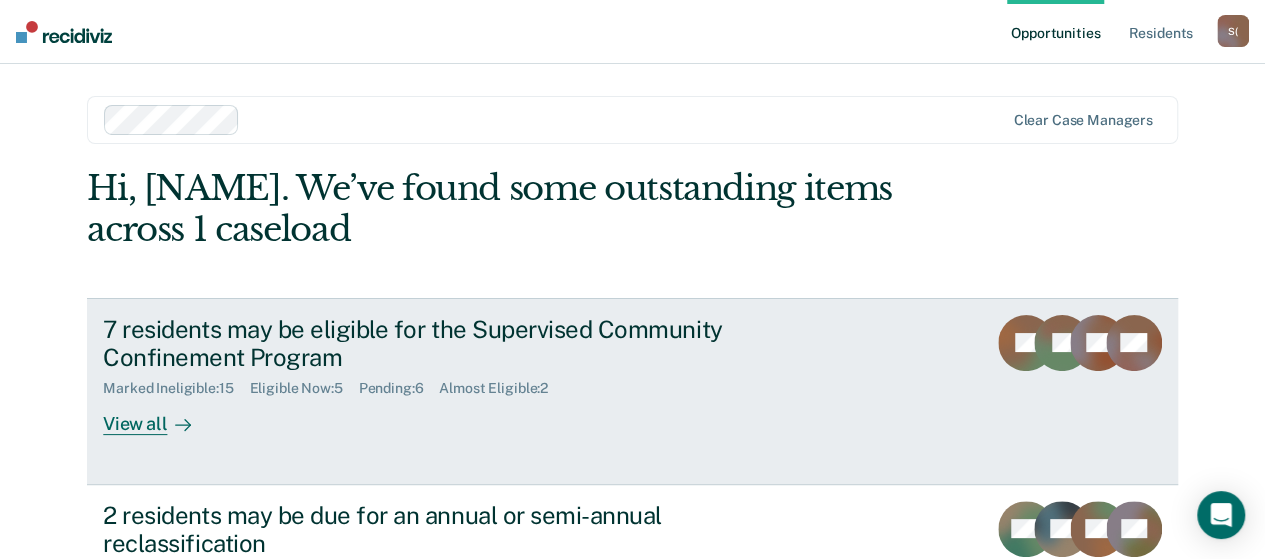 click on "View all" at bounding box center [159, 416] 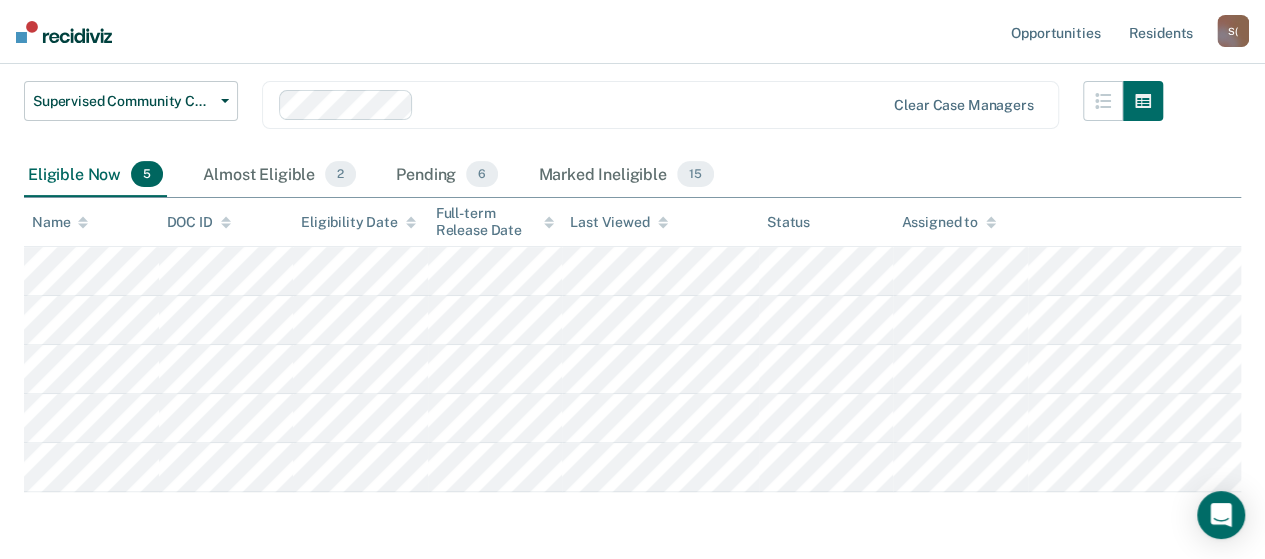 scroll, scrollTop: 282, scrollLeft: 0, axis: vertical 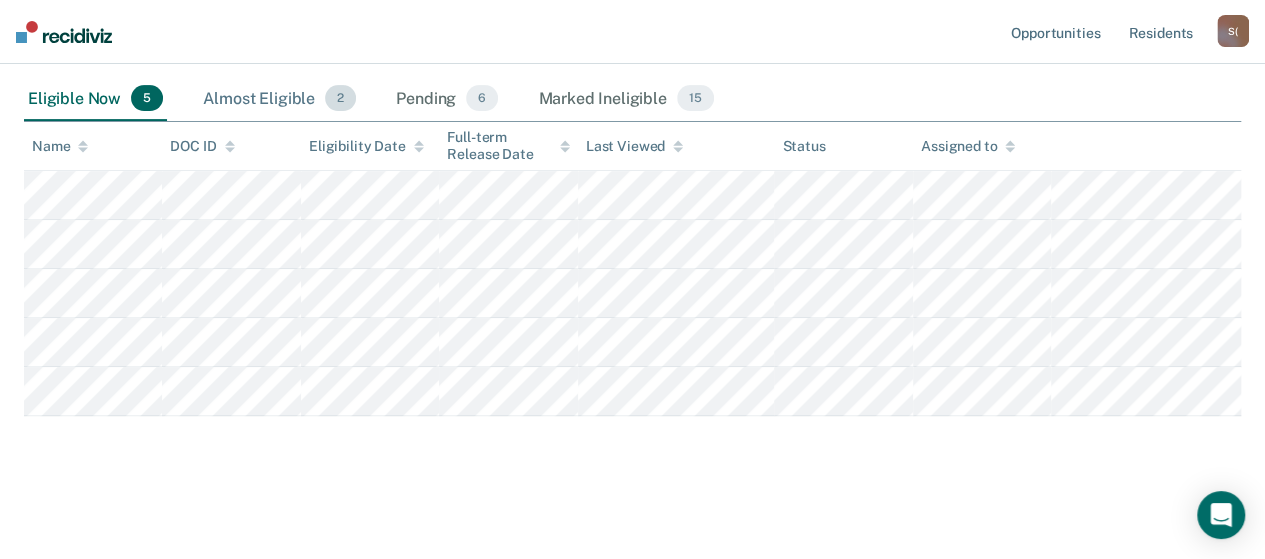 click on "Almost Eligible 2" at bounding box center [279, 99] 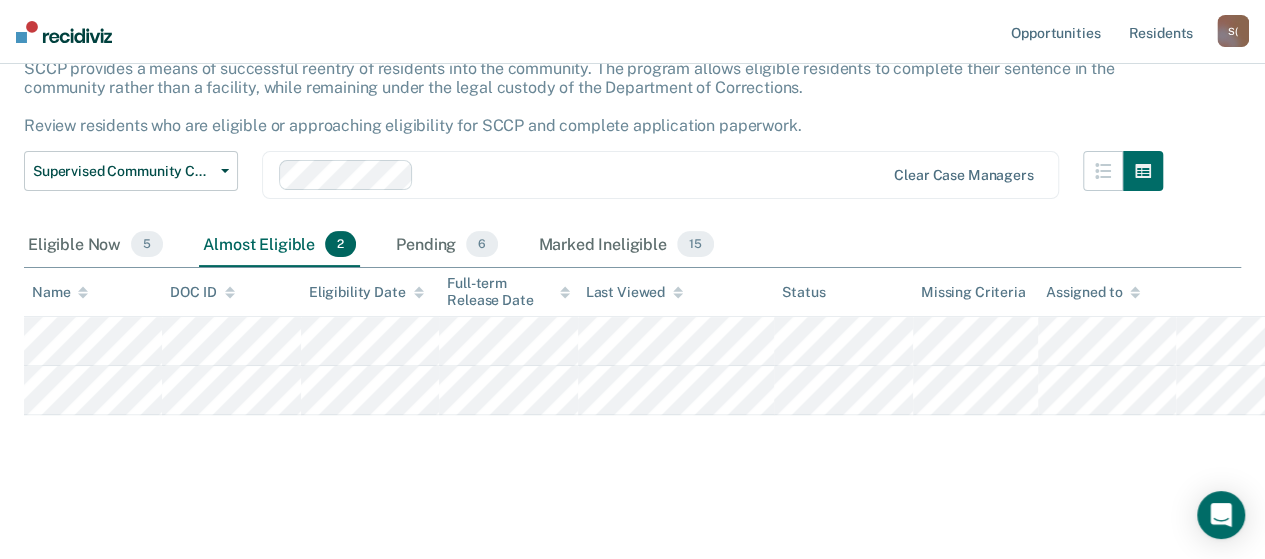 scroll, scrollTop: 188, scrollLeft: 0, axis: vertical 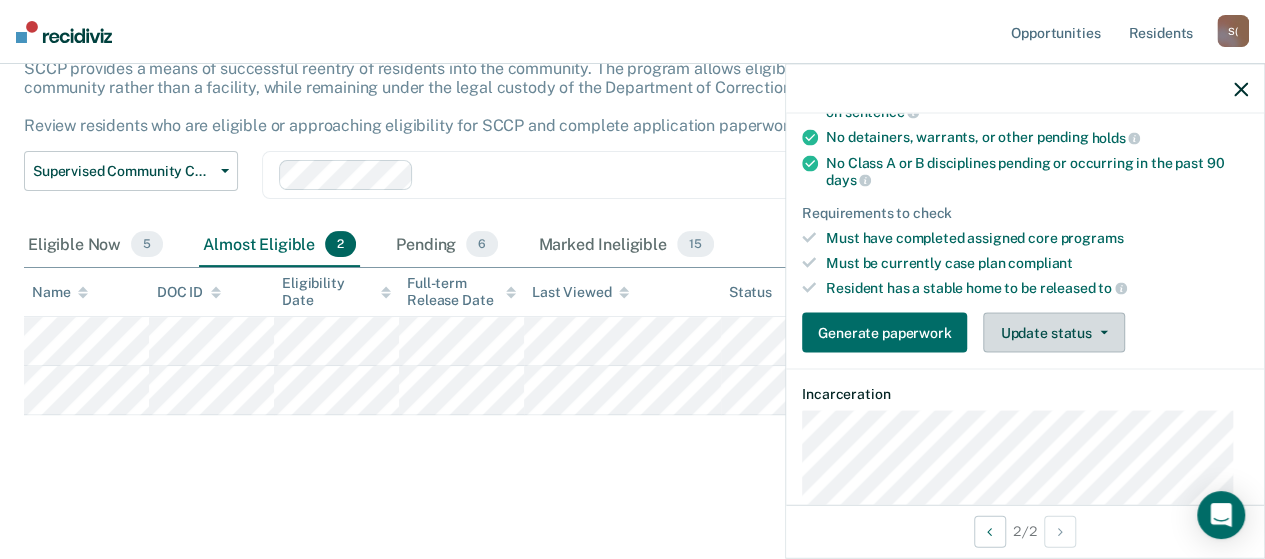 click on "Update status" at bounding box center (1053, 333) 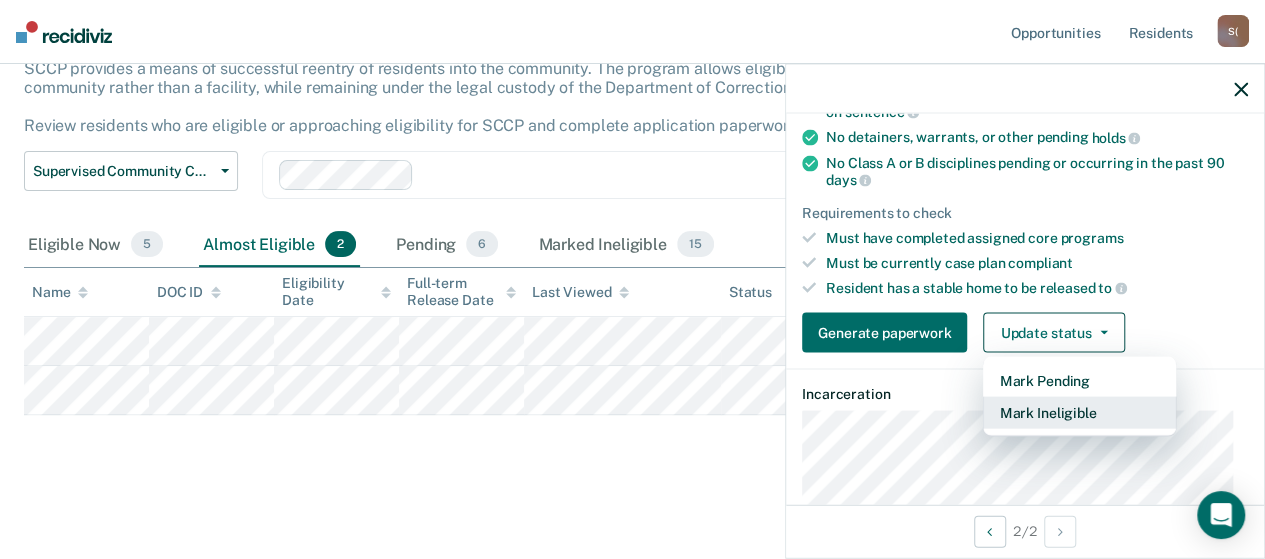 click on "Mark Ineligible" at bounding box center [1079, 413] 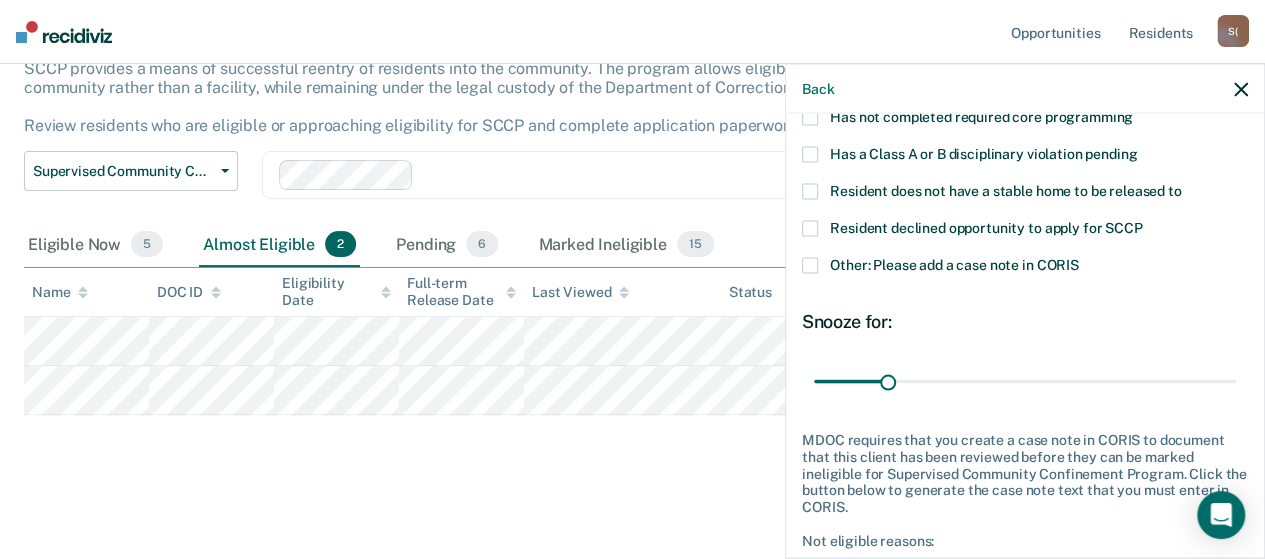 scroll, scrollTop: 94, scrollLeft: 0, axis: vertical 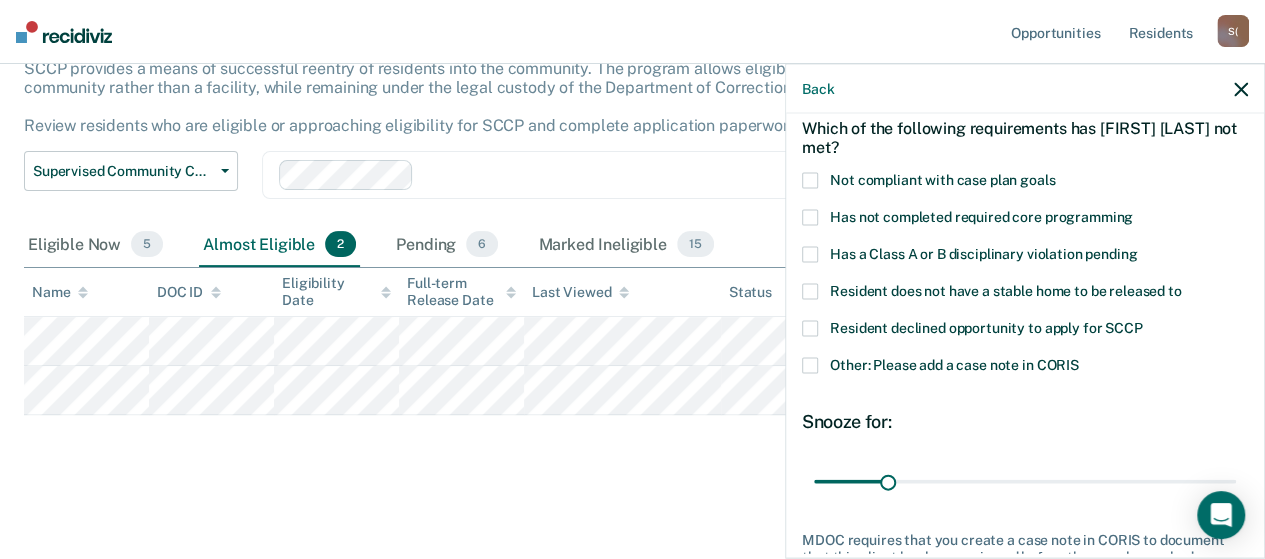 click at bounding box center (810, 218) 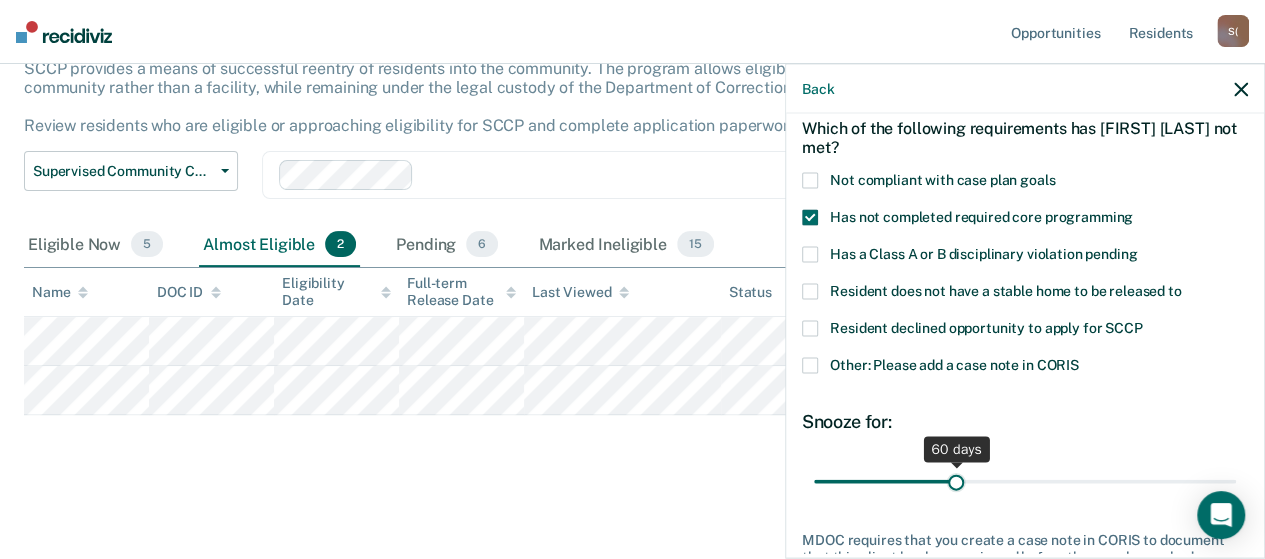 drag, startPoint x: 888, startPoint y: 480, endPoint x: 951, endPoint y: 479, distance: 63.007935 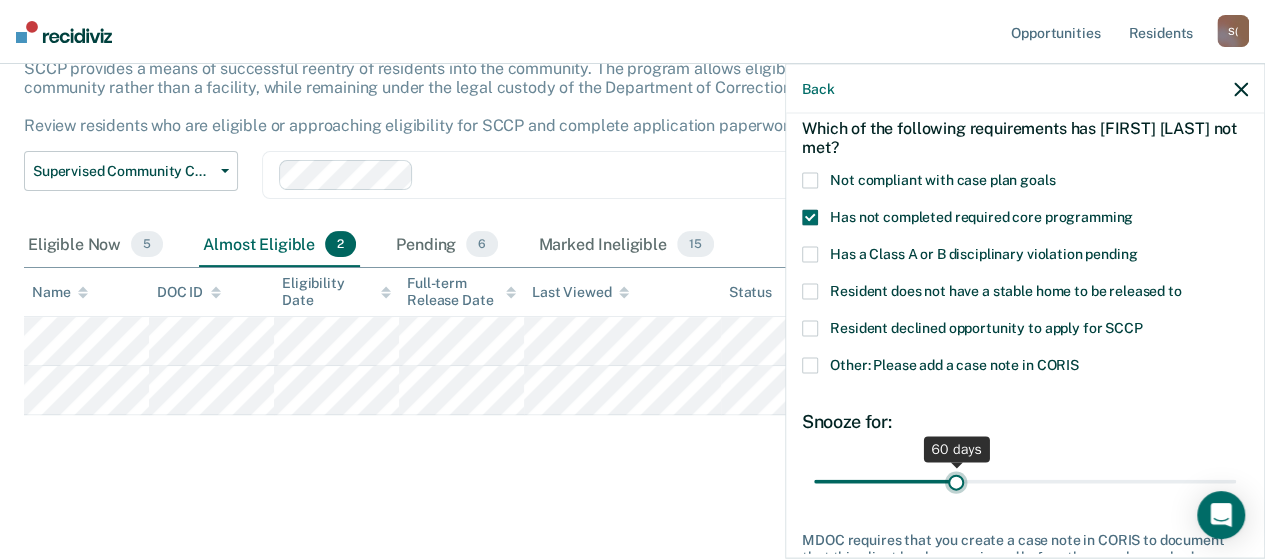 type on "60" 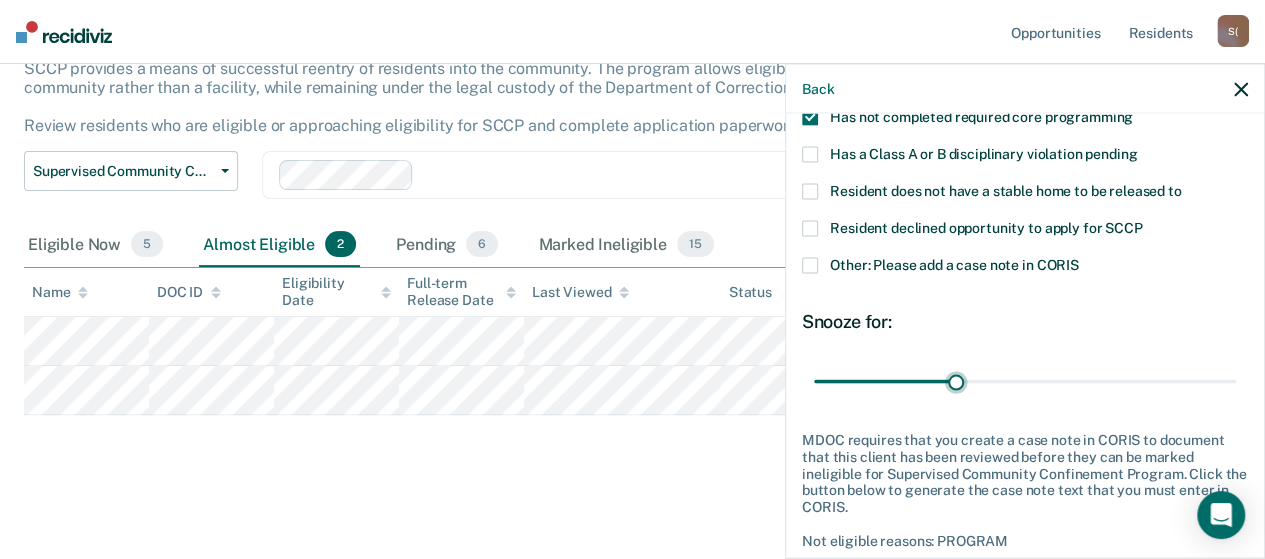 scroll, scrollTop: 294, scrollLeft: 0, axis: vertical 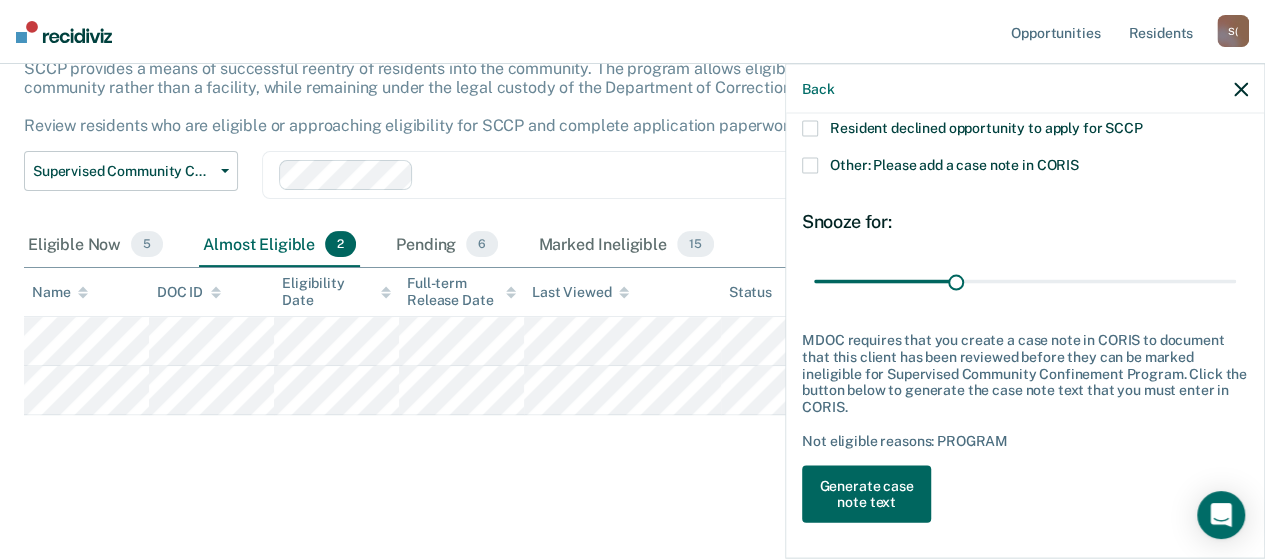 click on "Generate case note text" at bounding box center [866, 494] 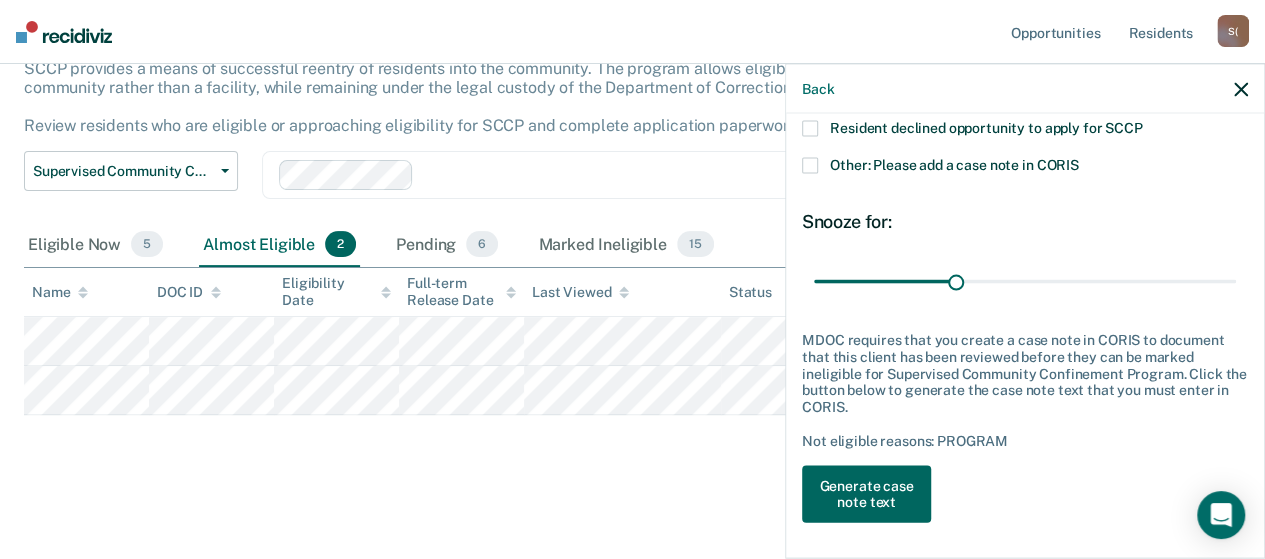scroll, scrollTop: 96, scrollLeft: 0, axis: vertical 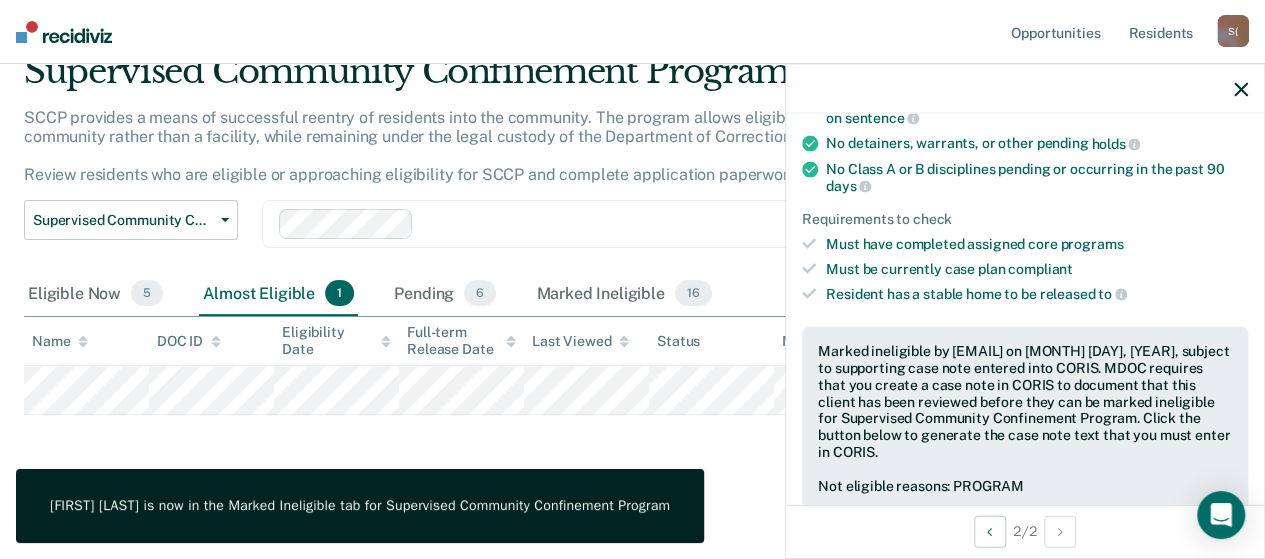 click 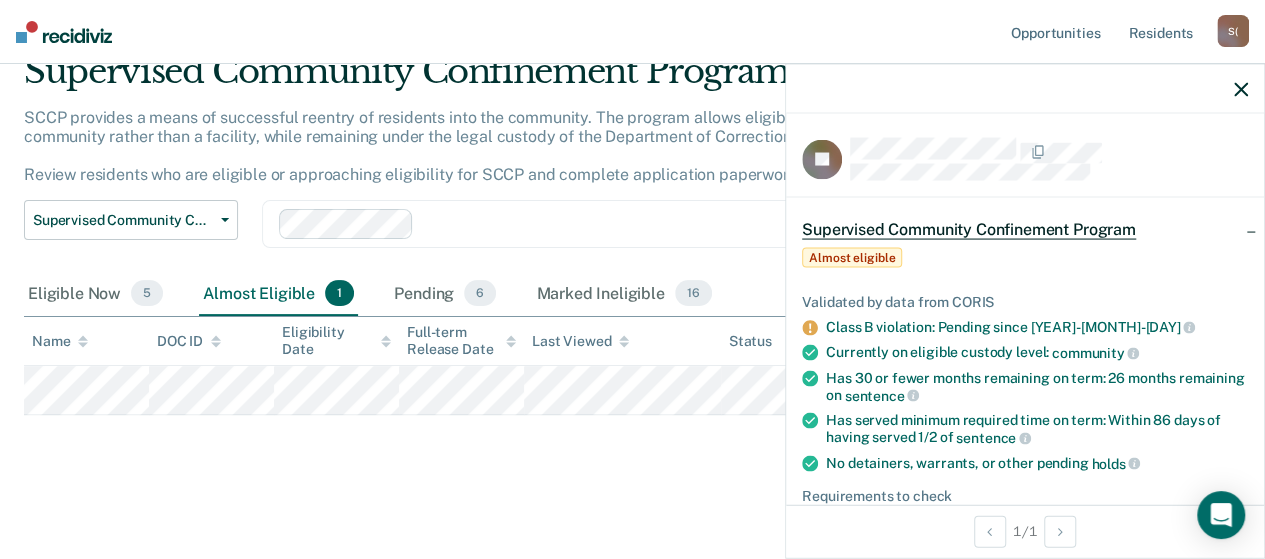click 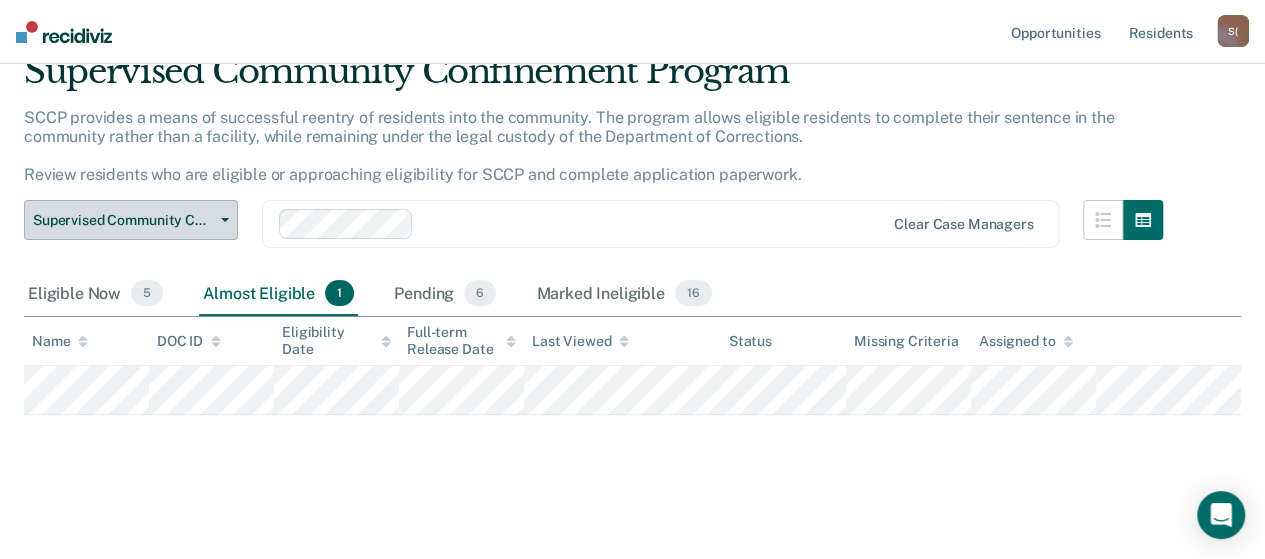 click on "Supervised Community Confinement Program" at bounding box center (131, 220) 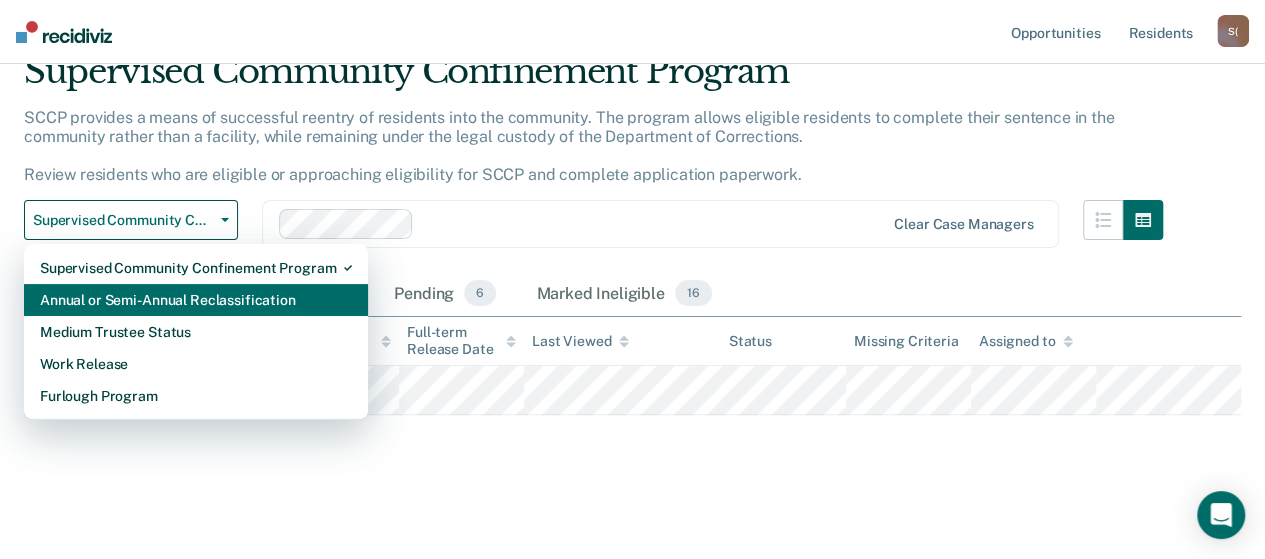 click on "Annual or Semi-Annual Reclassification" at bounding box center (196, 300) 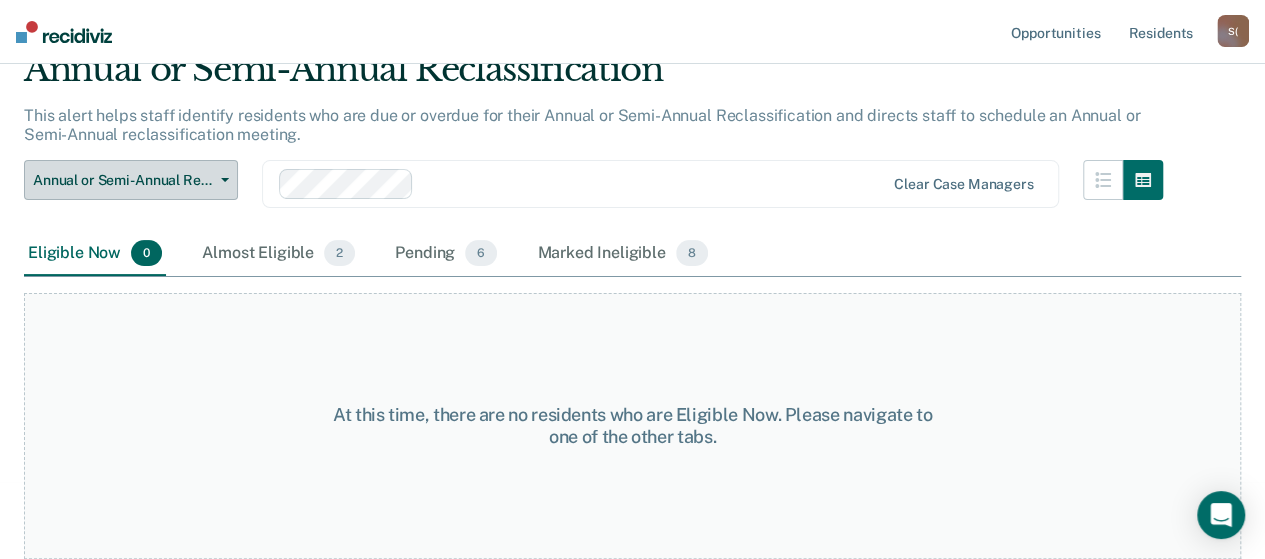 scroll, scrollTop: 0, scrollLeft: 0, axis: both 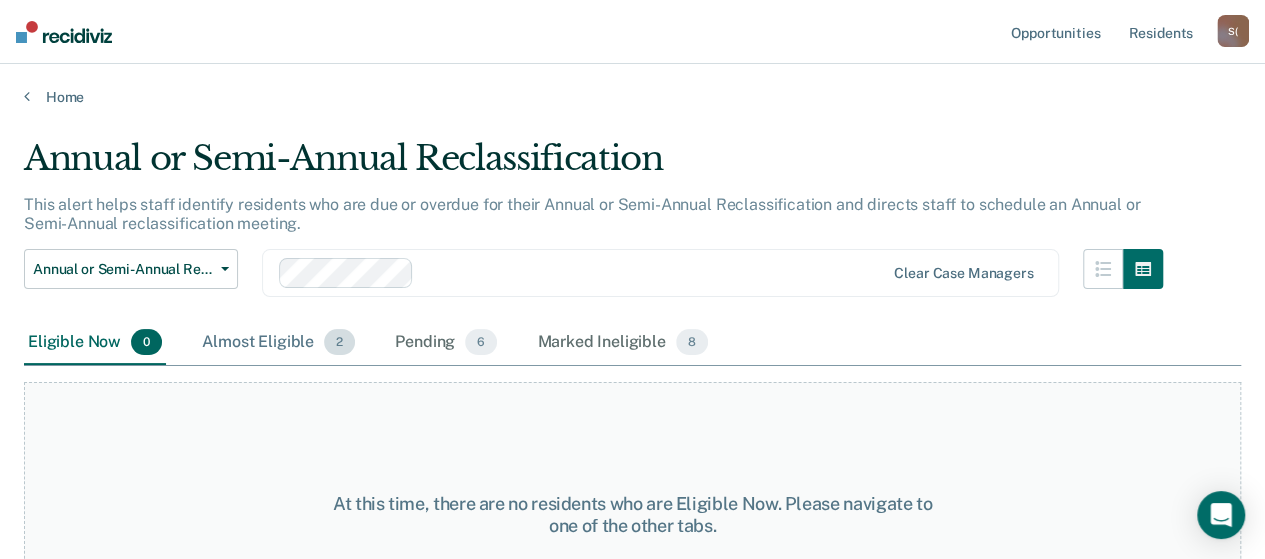 click on "Almost Eligible 2" at bounding box center [278, 343] 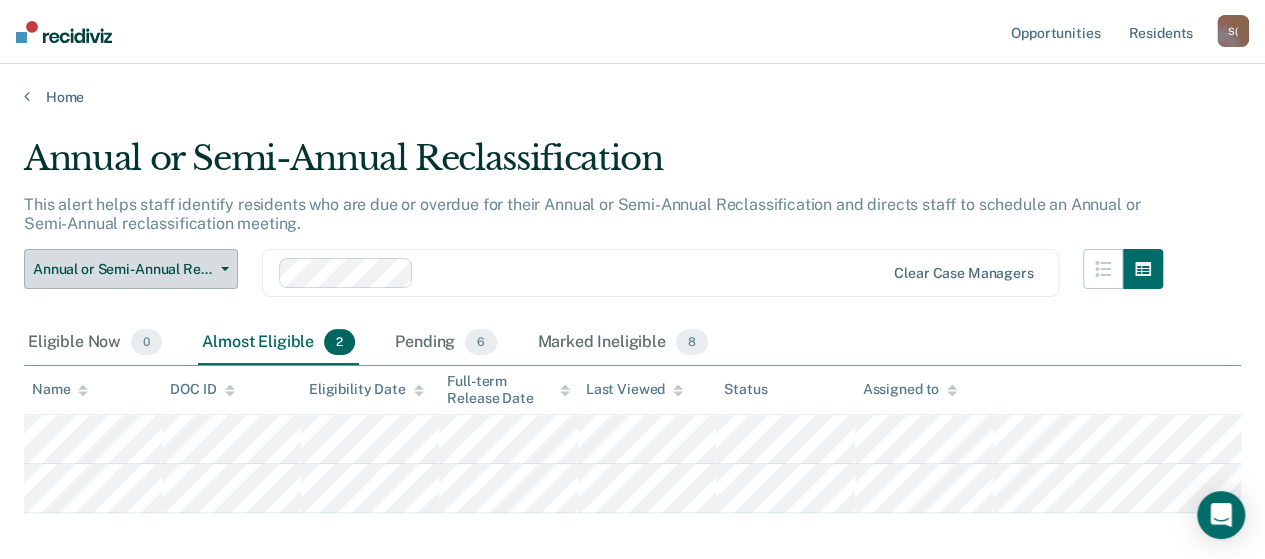 click on "Annual or Semi-Annual Reclassification" at bounding box center (131, 269) 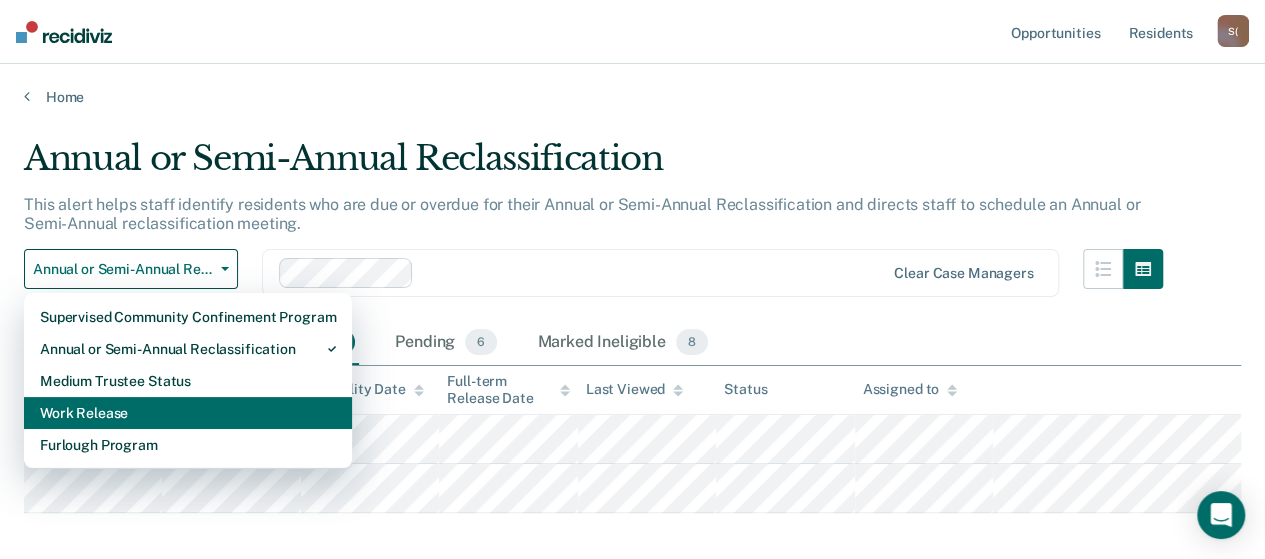 click on "Work Release" at bounding box center [188, 413] 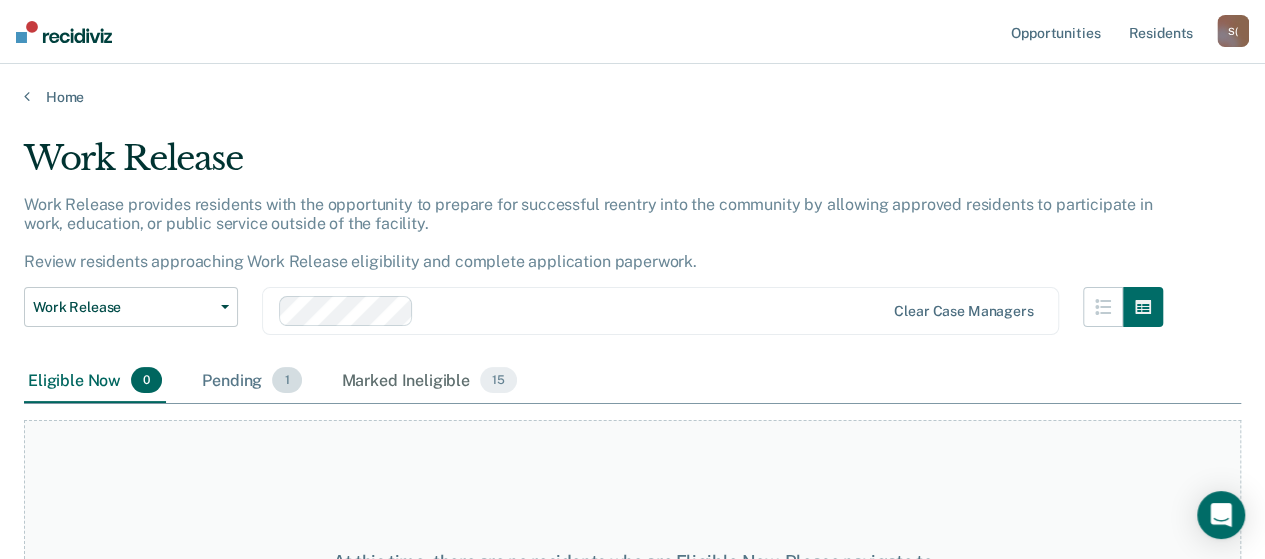 click on "Pending 1" at bounding box center [251, 381] 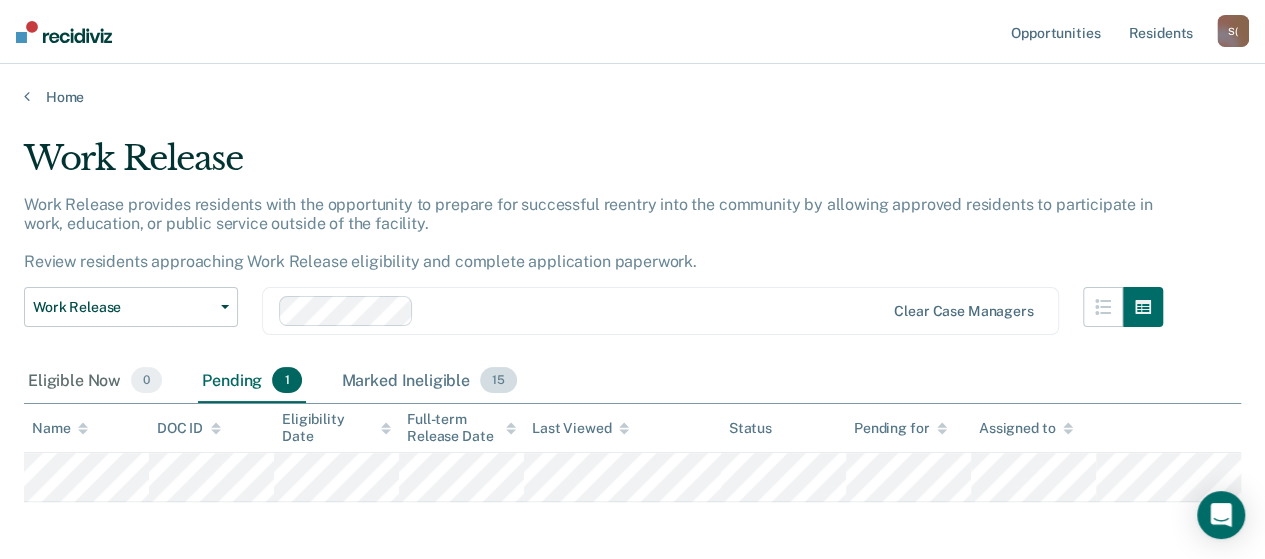 click on "Marked Ineligible 15" at bounding box center (429, 381) 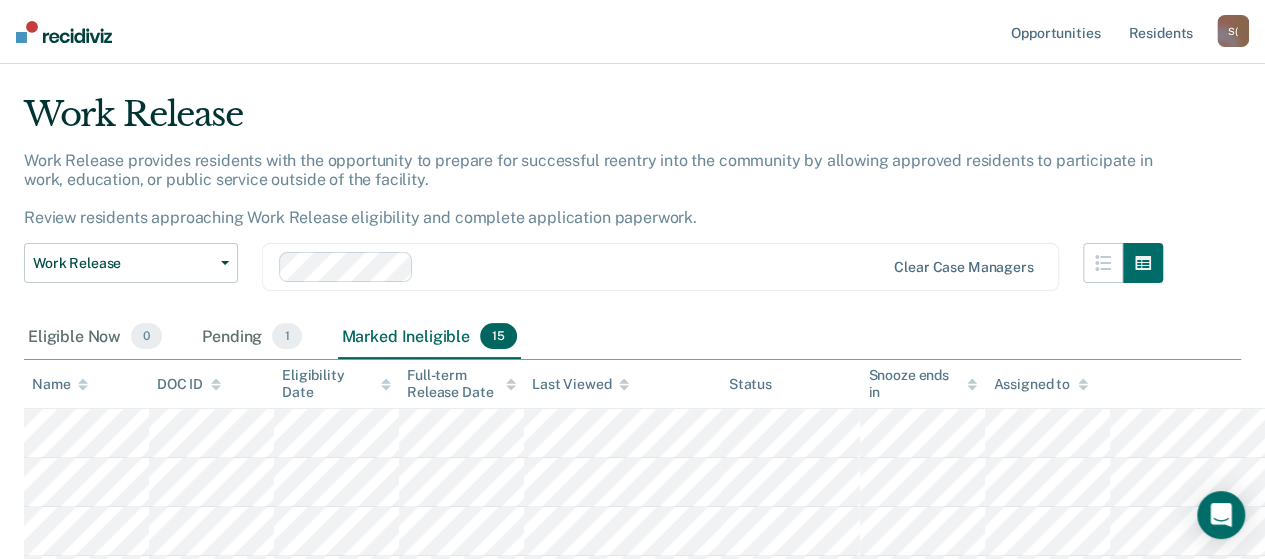 scroll, scrollTop: 0, scrollLeft: 0, axis: both 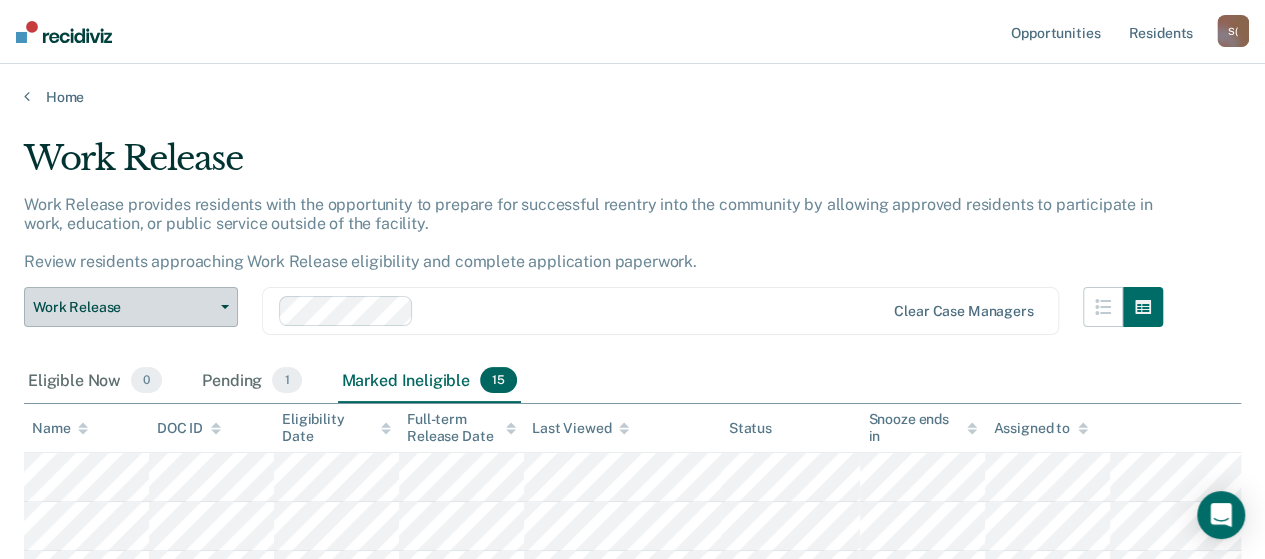click on "Work Release" at bounding box center (131, 307) 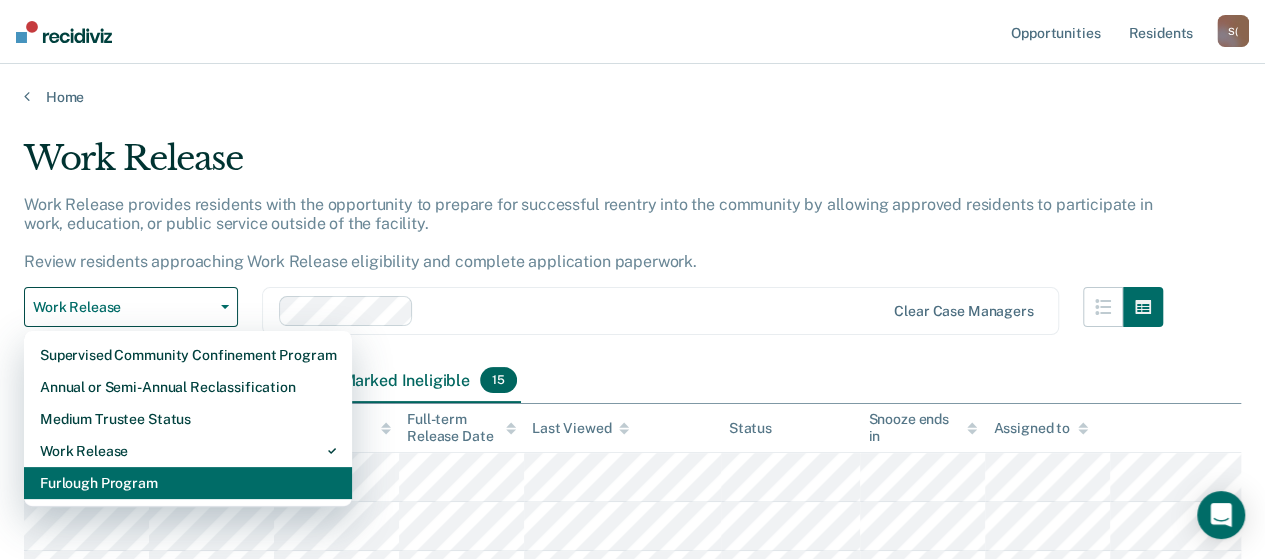 click on "Furlough Program" at bounding box center (188, 483) 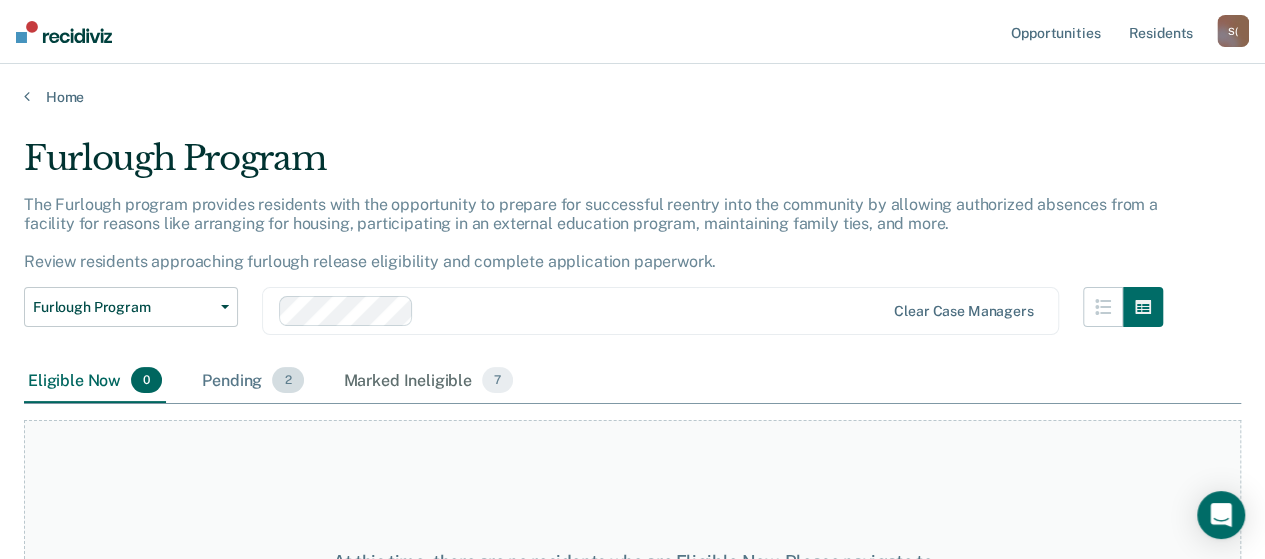 click on "Pending 2" at bounding box center [252, 381] 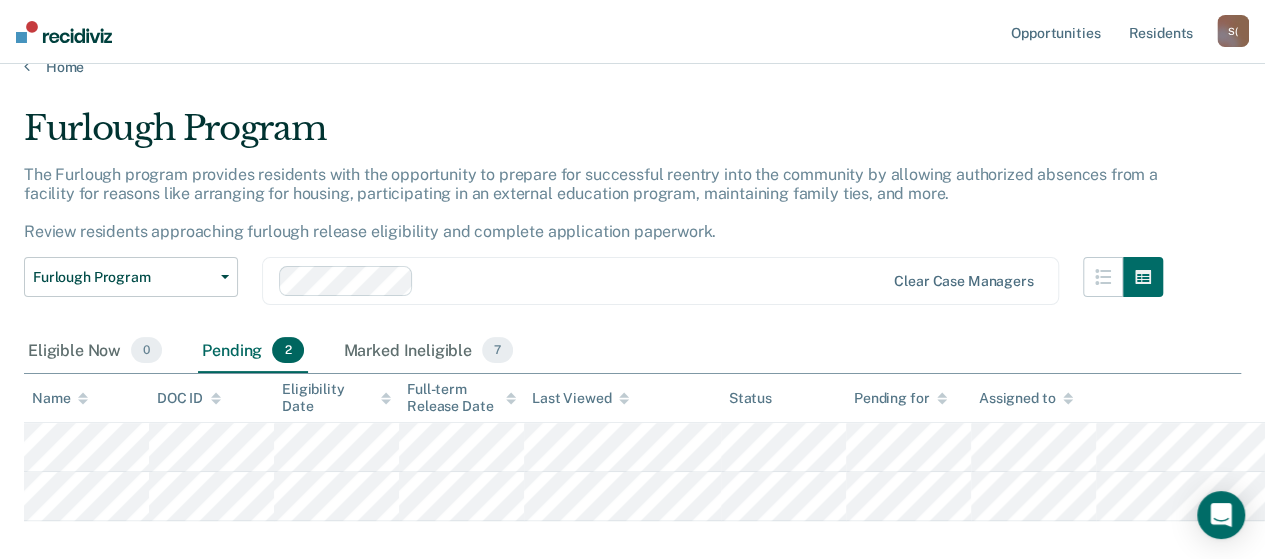 scroll, scrollTop: 0, scrollLeft: 0, axis: both 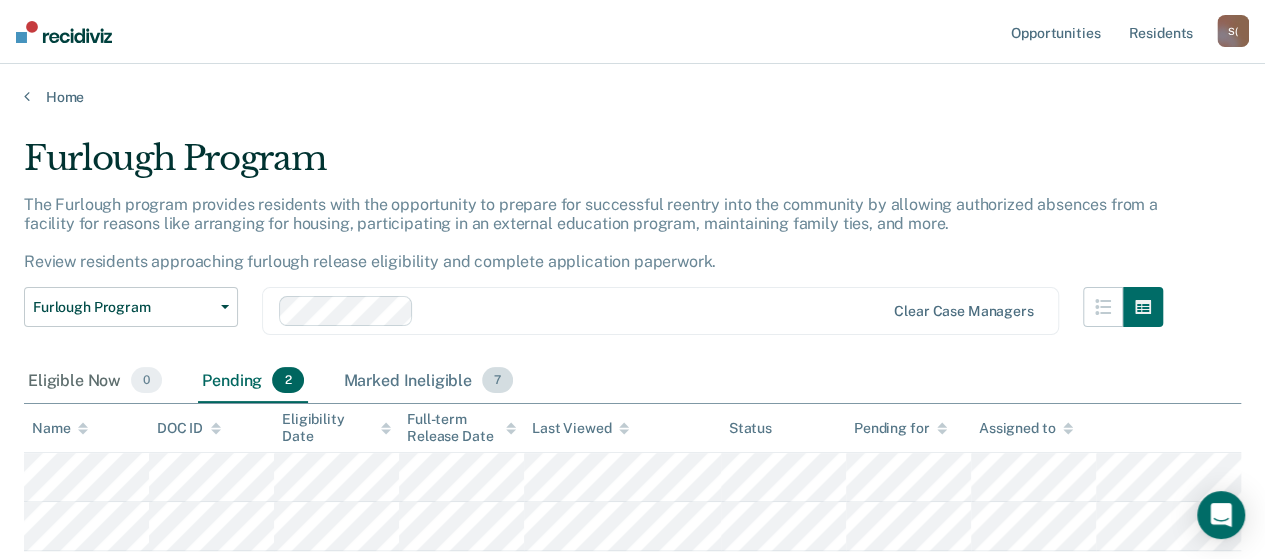 click on "Marked Ineligible 7" at bounding box center (429, 381) 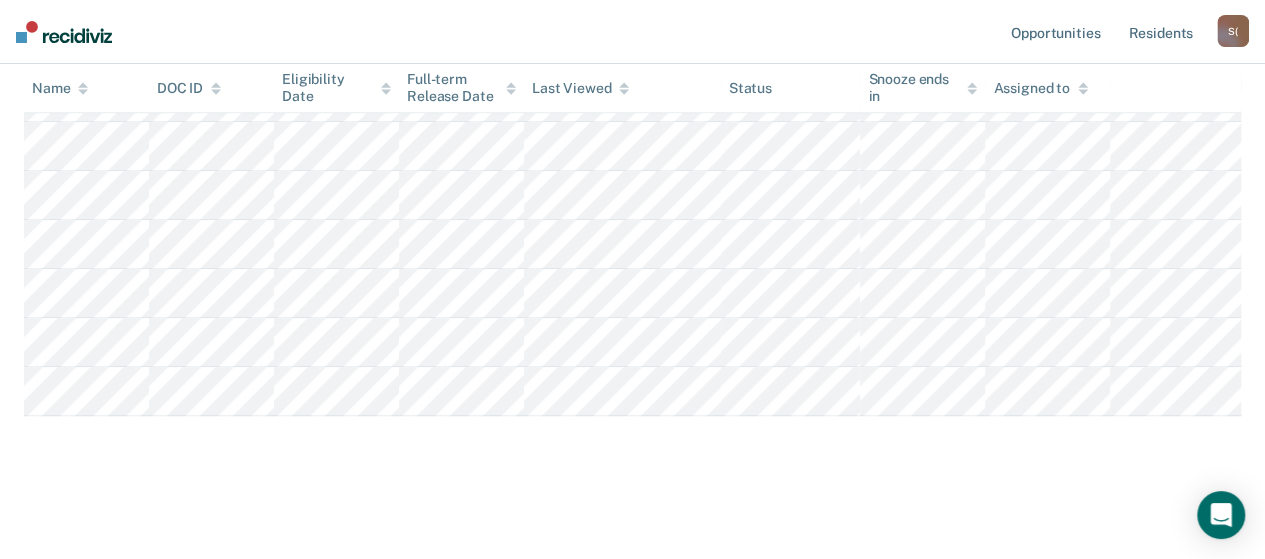 scroll, scrollTop: 0, scrollLeft: 0, axis: both 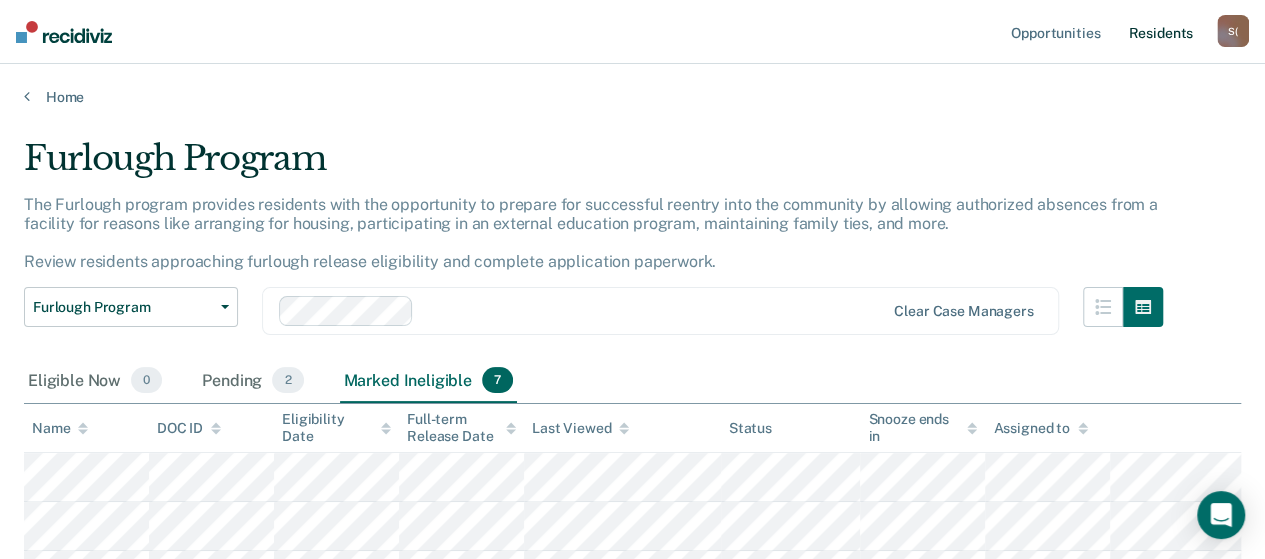 click on "Resident s" at bounding box center (1160, 32) 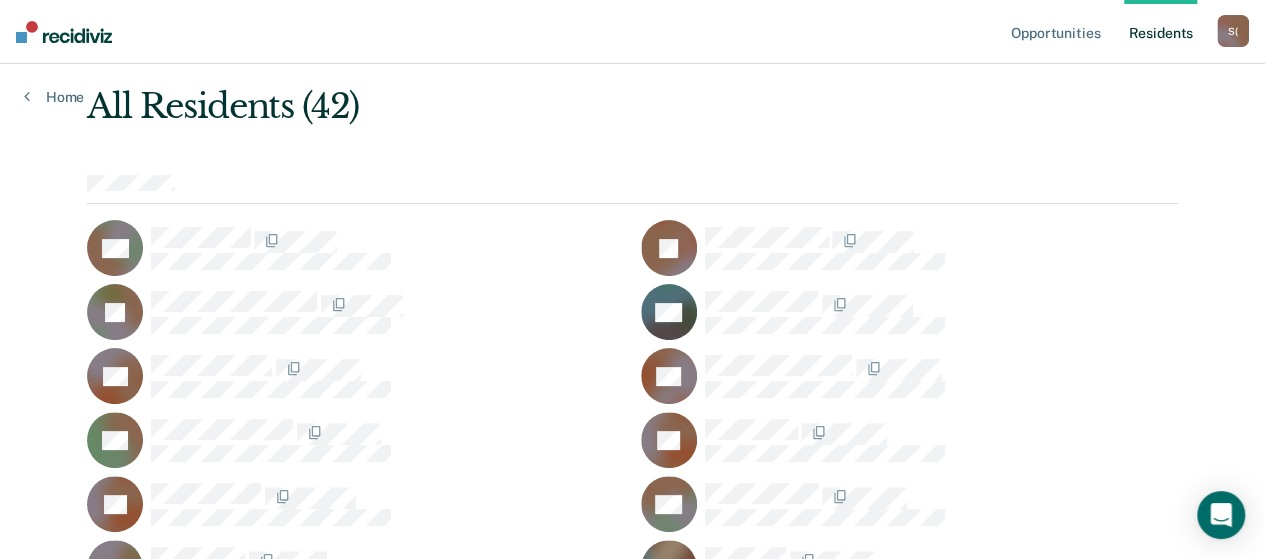 scroll, scrollTop: 54, scrollLeft: 0, axis: vertical 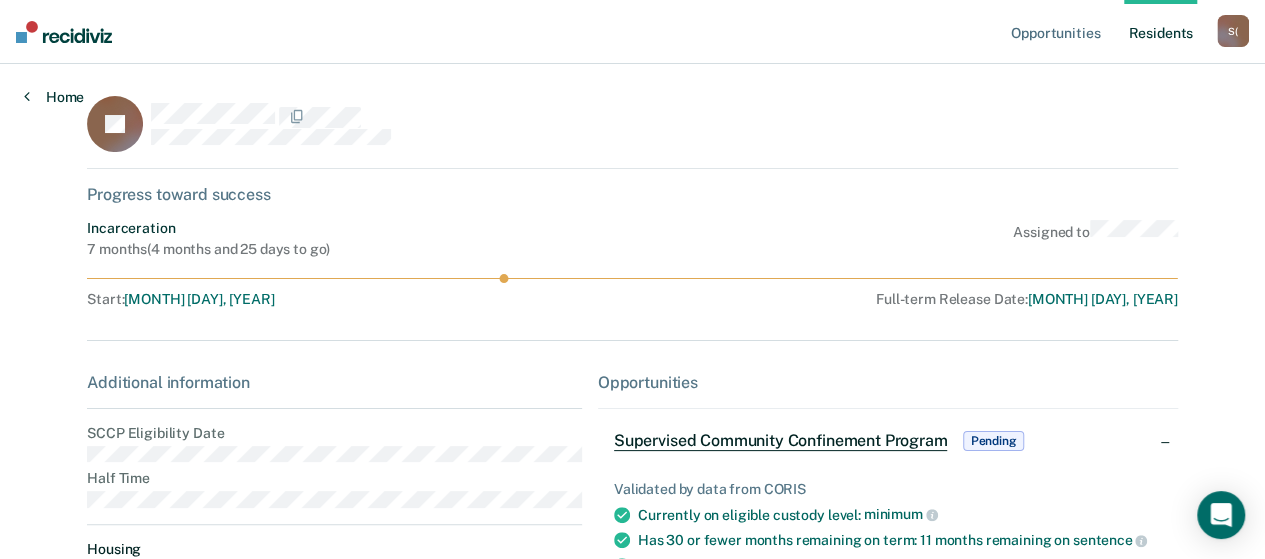 click on "Home" at bounding box center (54, 97) 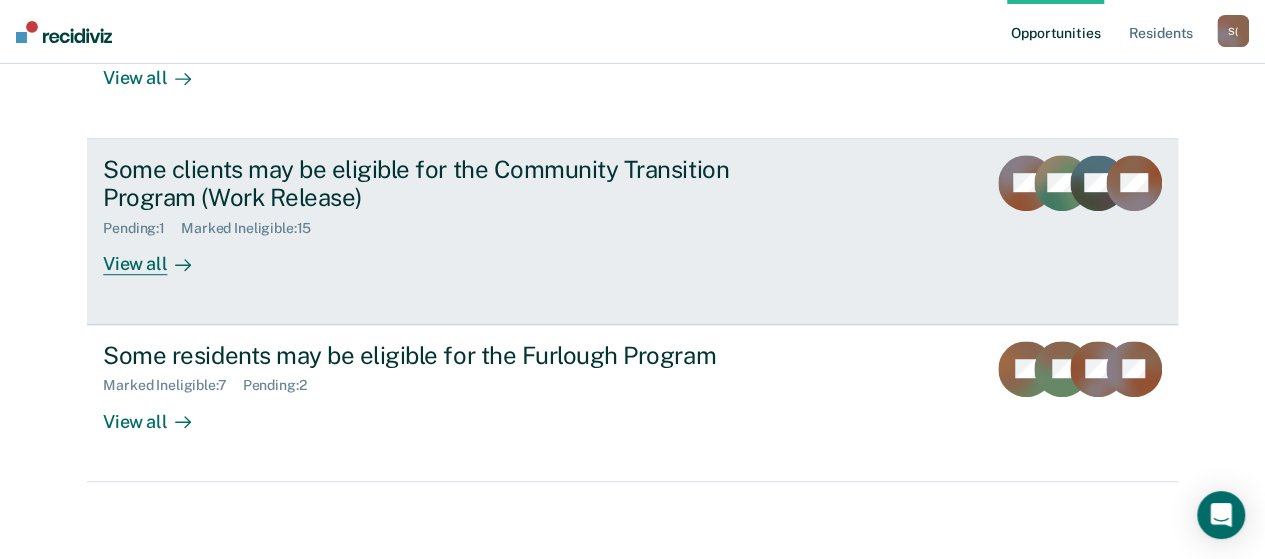 scroll, scrollTop: 0, scrollLeft: 0, axis: both 